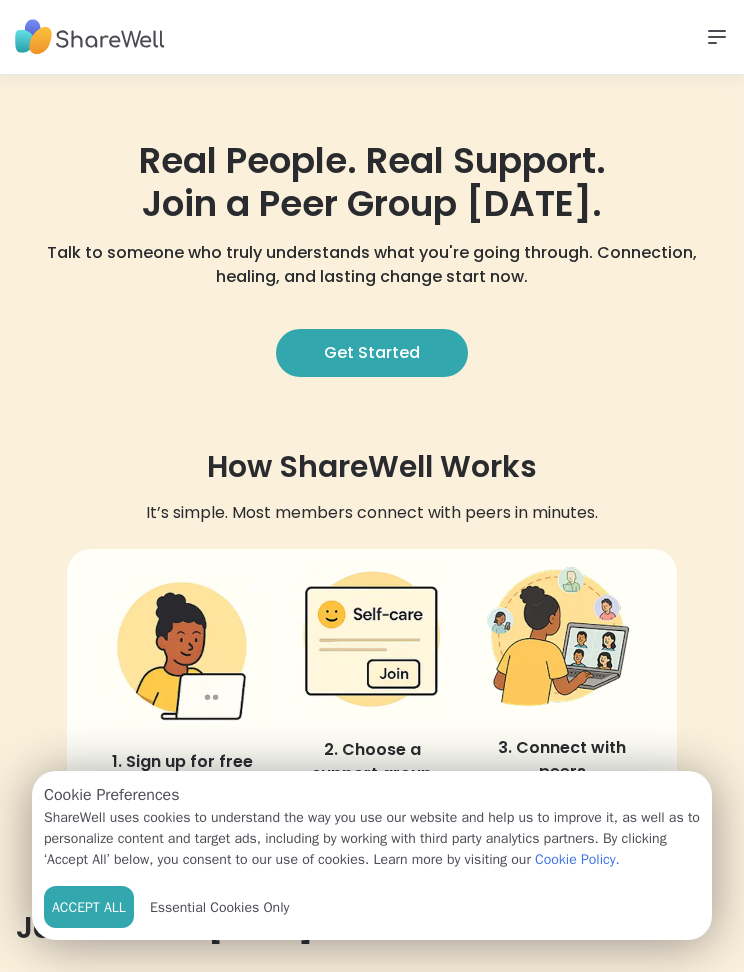 scroll, scrollTop: 0, scrollLeft: 0, axis: both 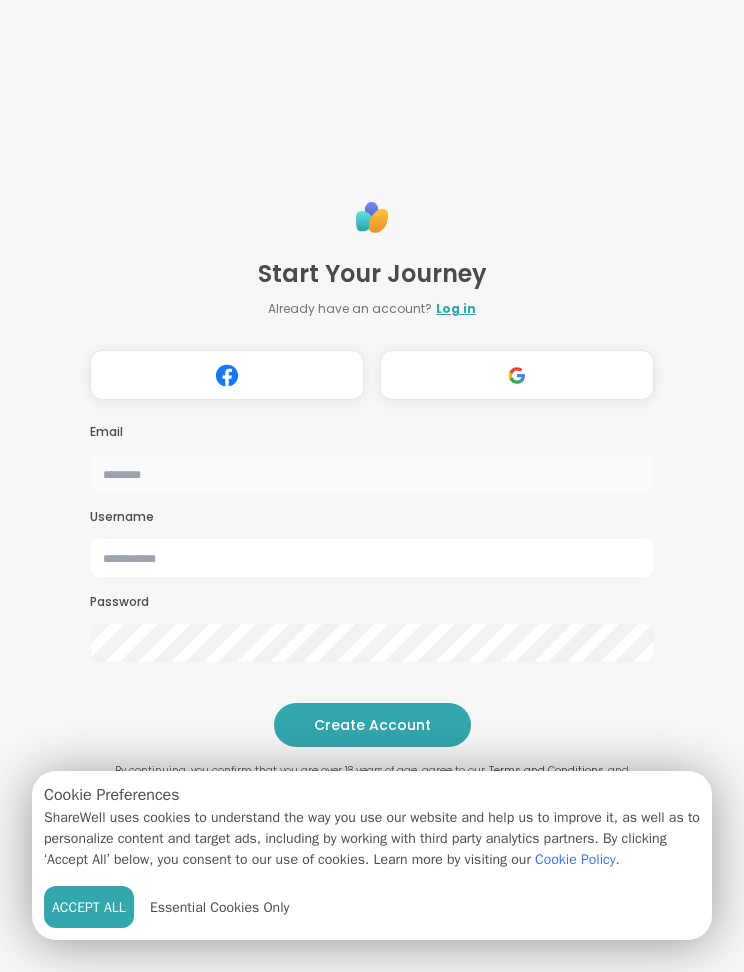 click at bounding box center (371, 473) 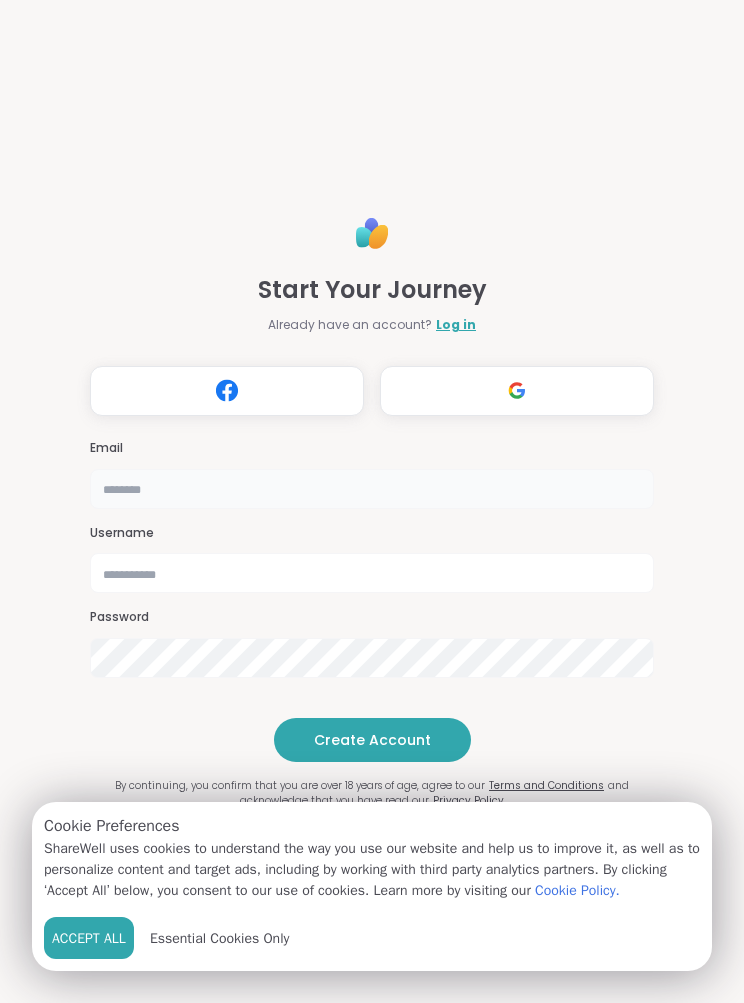 type on "*" 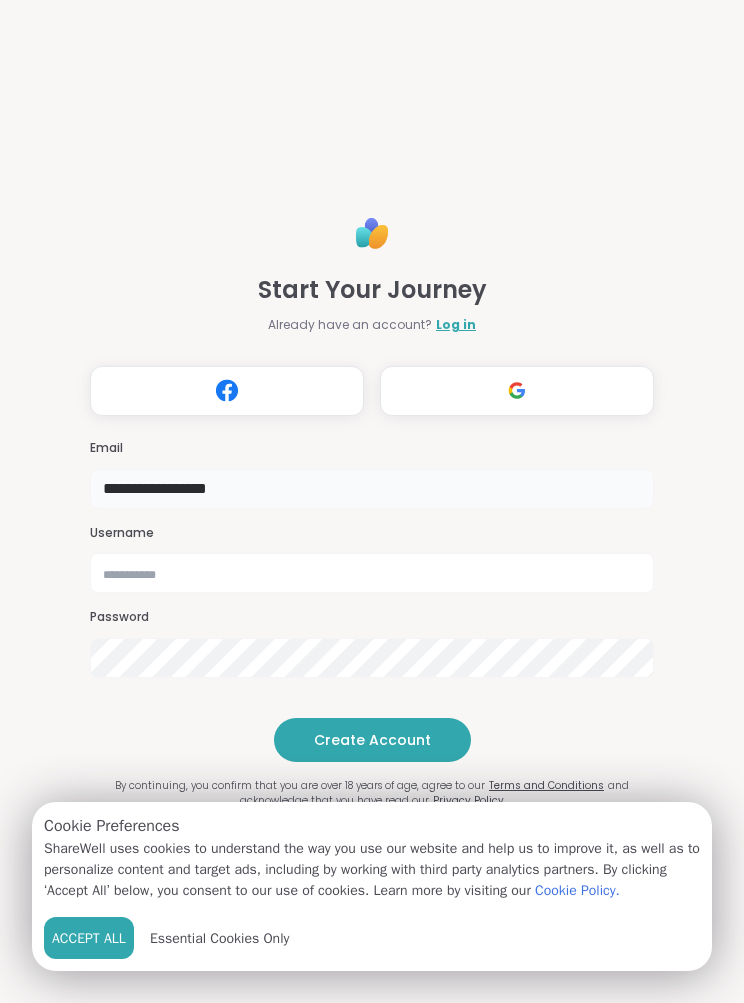 type on "**********" 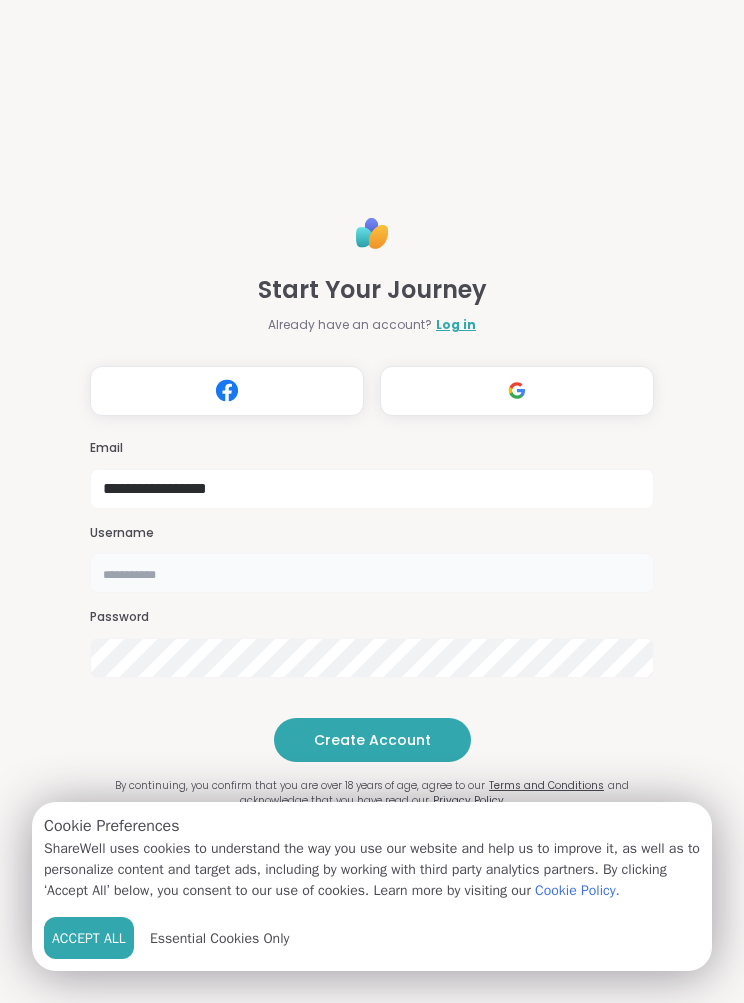 click at bounding box center [371, 573] 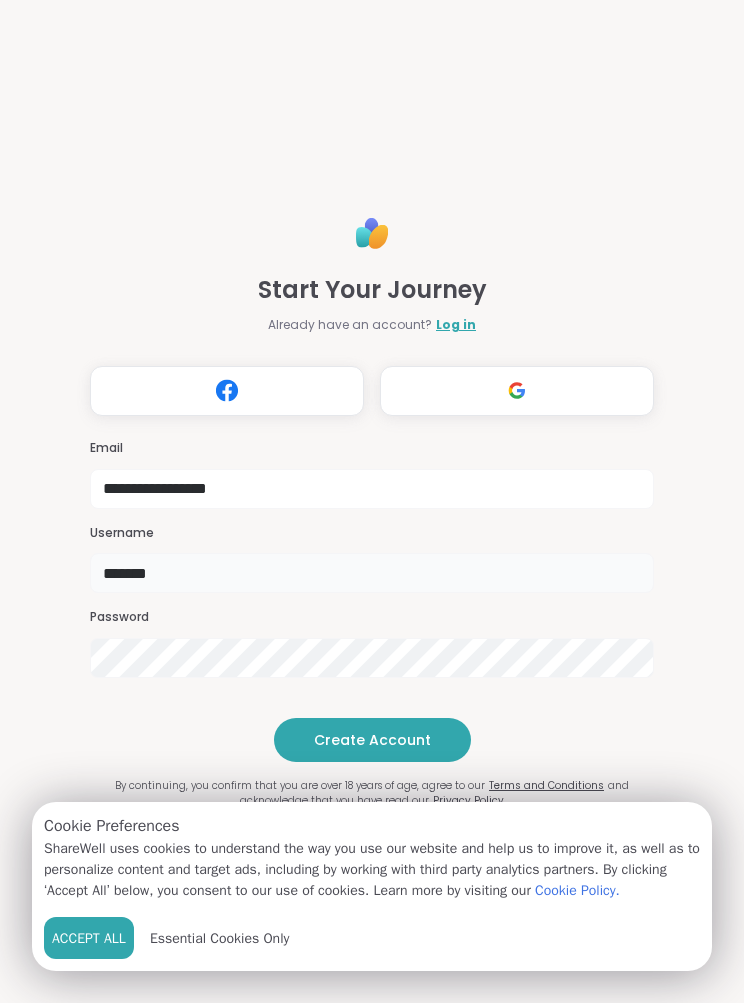type on "*******" 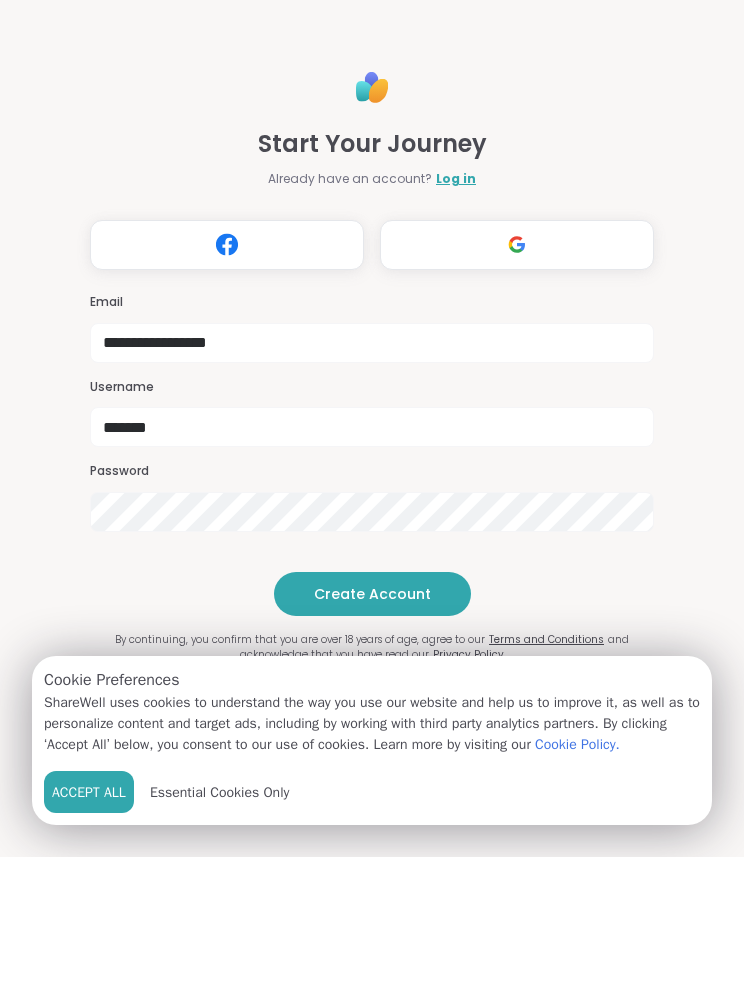 click on "Create Account" at bounding box center [372, 740] 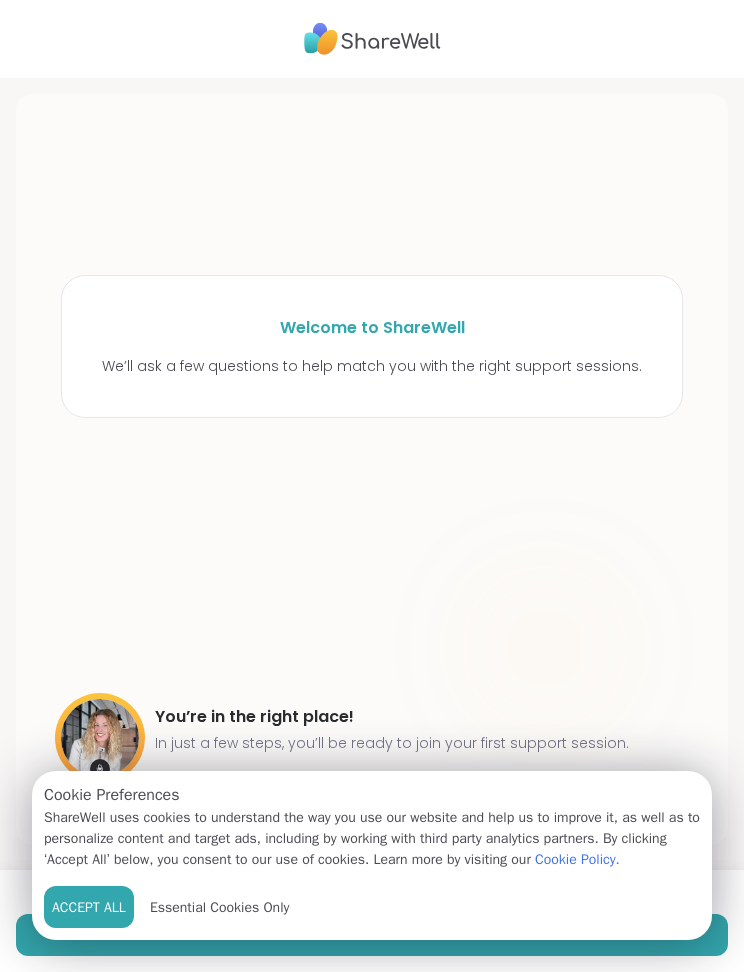 click on "Accept All" at bounding box center [89, 907] 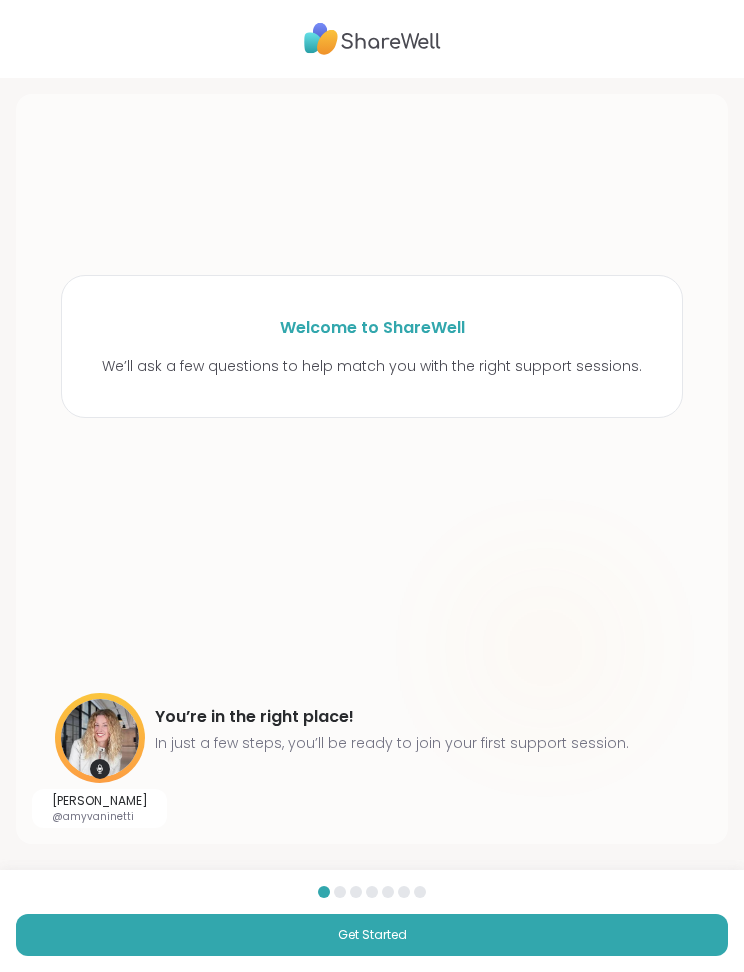 click on "Get Started" at bounding box center [372, 935] 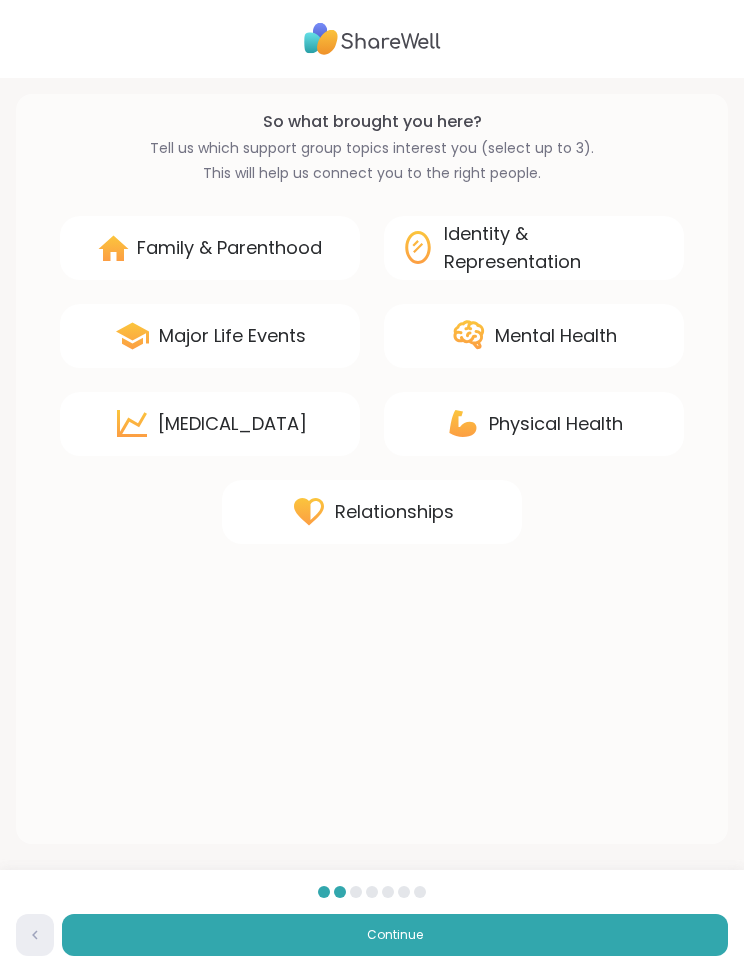 click on "Family & Parenthood" at bounding box center (210, 248) 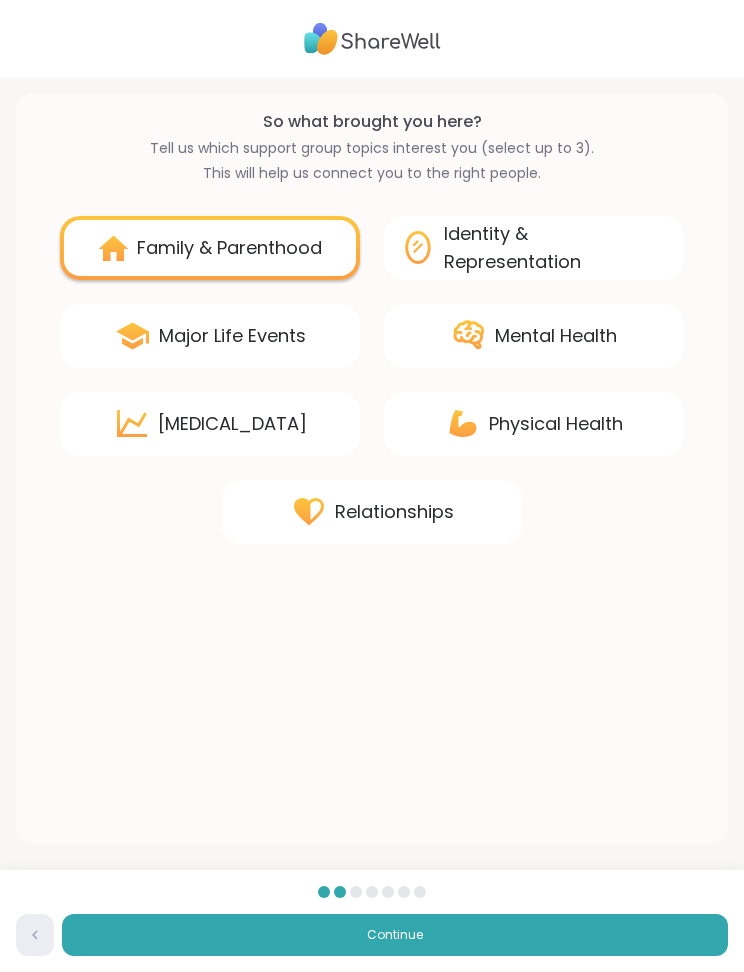 click on "Identity & Representation" at bounding box center (556, 248) 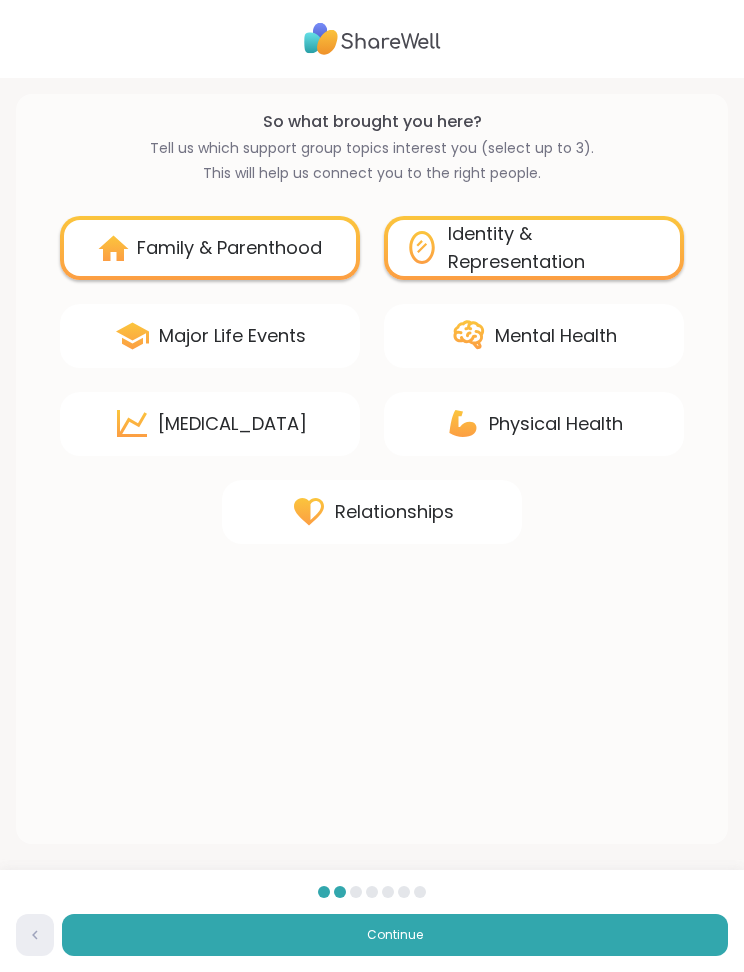 click on "Mental Health" at bounding box center [556, 336] 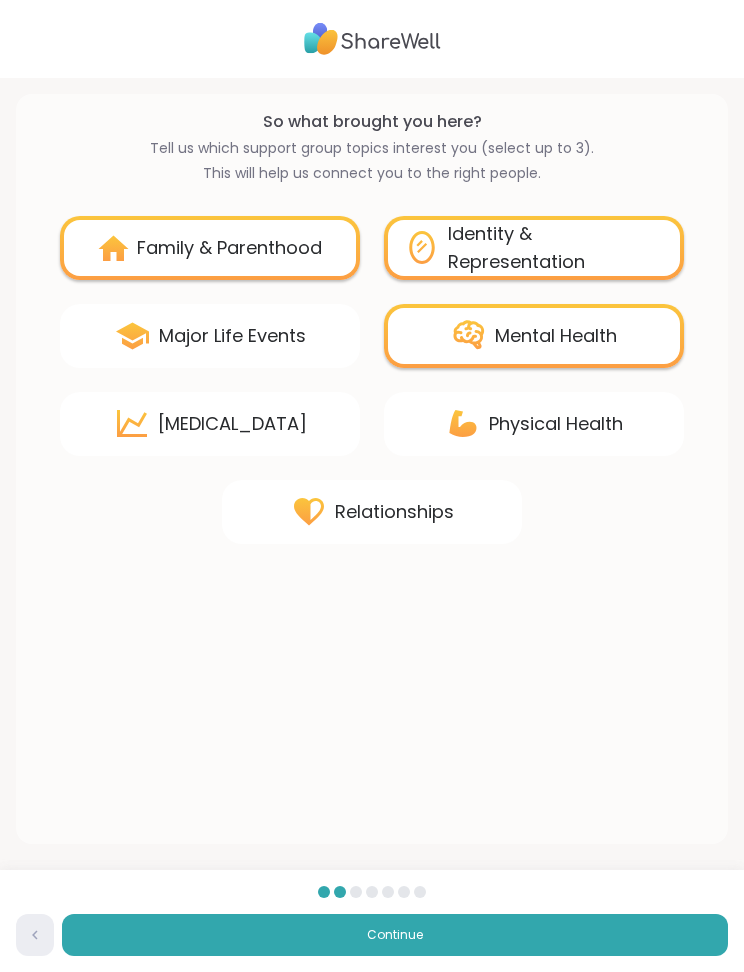click on "[MEDICAL_DATA]" at bounding box center [232, 424] 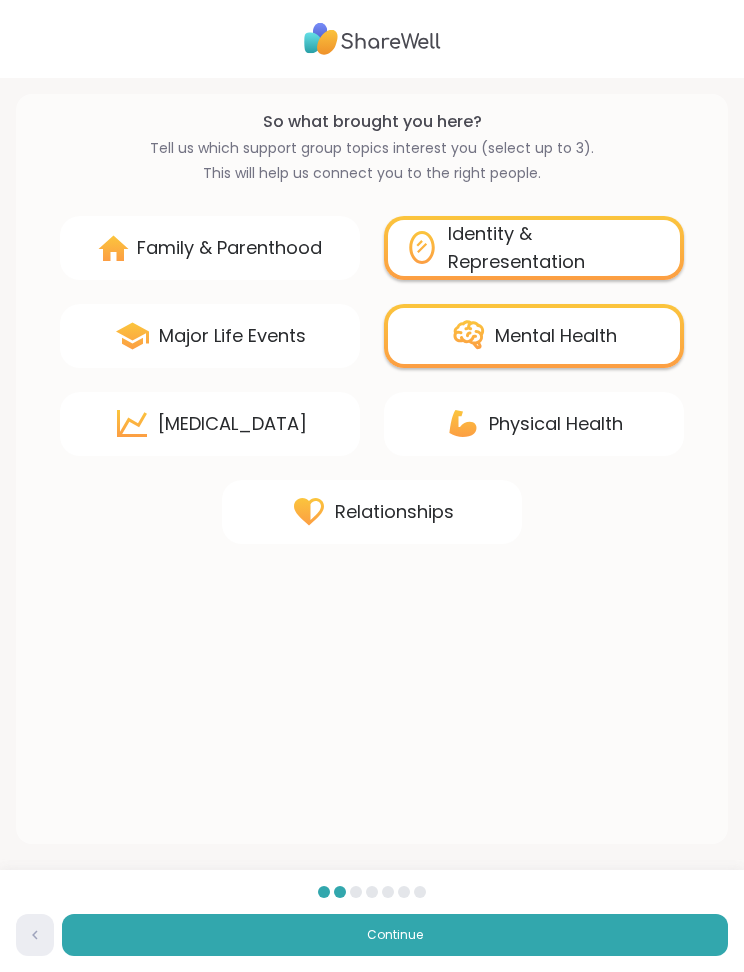 click on "So what brought you here? Tell us which support group topics interest you (select up to 3). This will help us connect you to the right people. Family & Parenthood Identity & Representation Major Life Events Mental Health [MEDICAL_DATA] Physical Health Relationships" at bounding box center (372, 469) 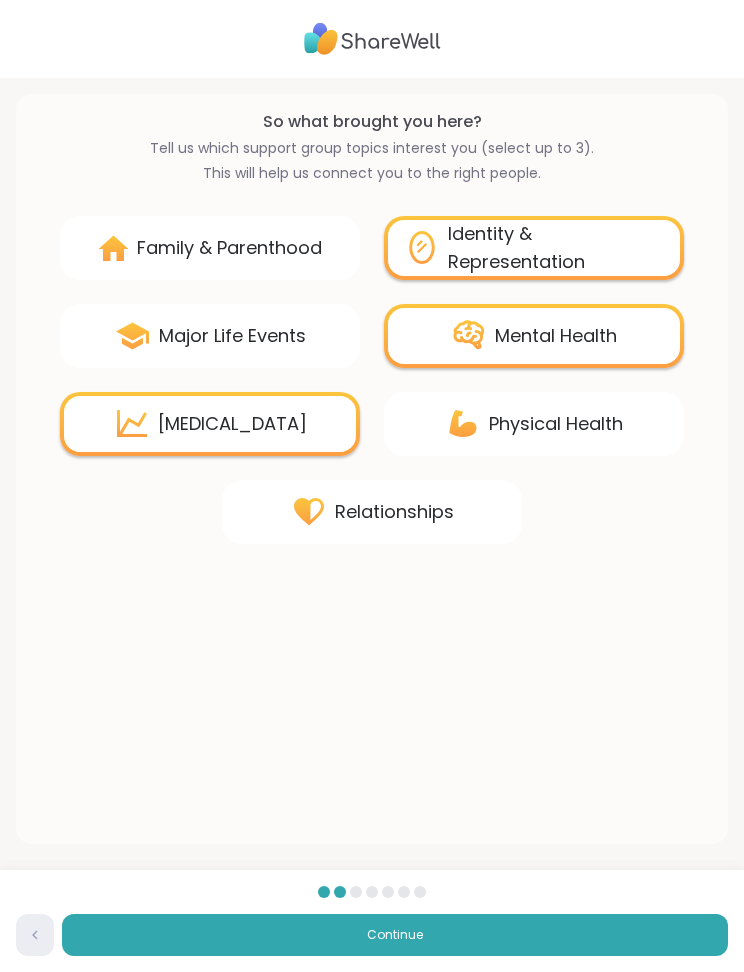 click on "Continue" at bounding box center [395, 935] 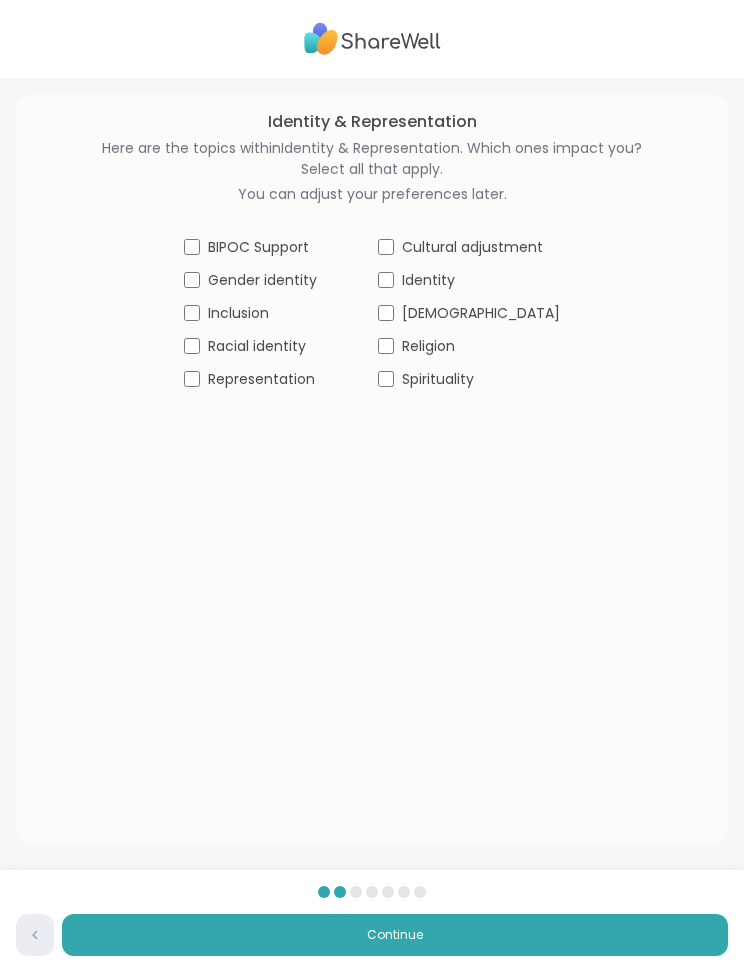 click on "Racial identity" at bounding box center [257, 346] 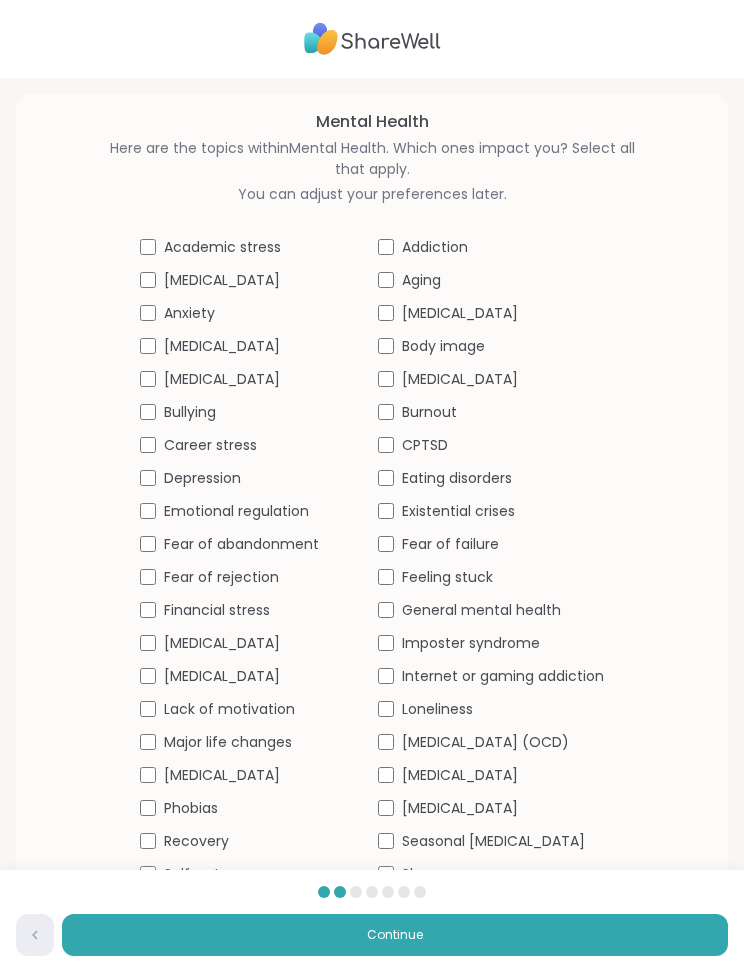 click on "Anxiety" at bounding box center [253, 313] 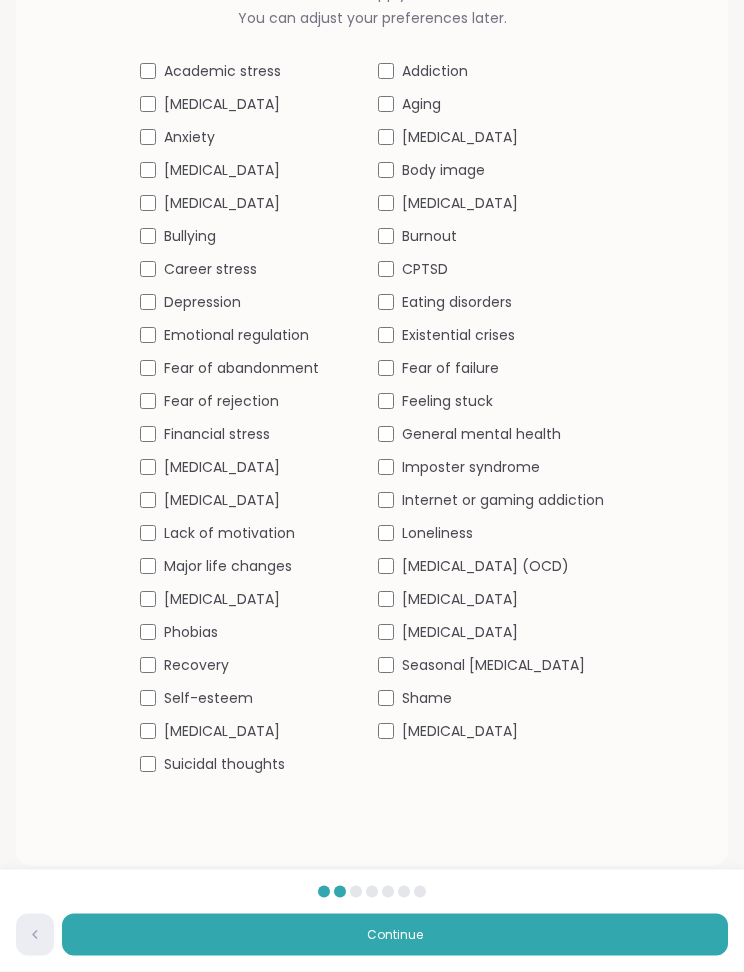 scroll, scrollTop: 177, scrollLeft: 0, axis: vertical 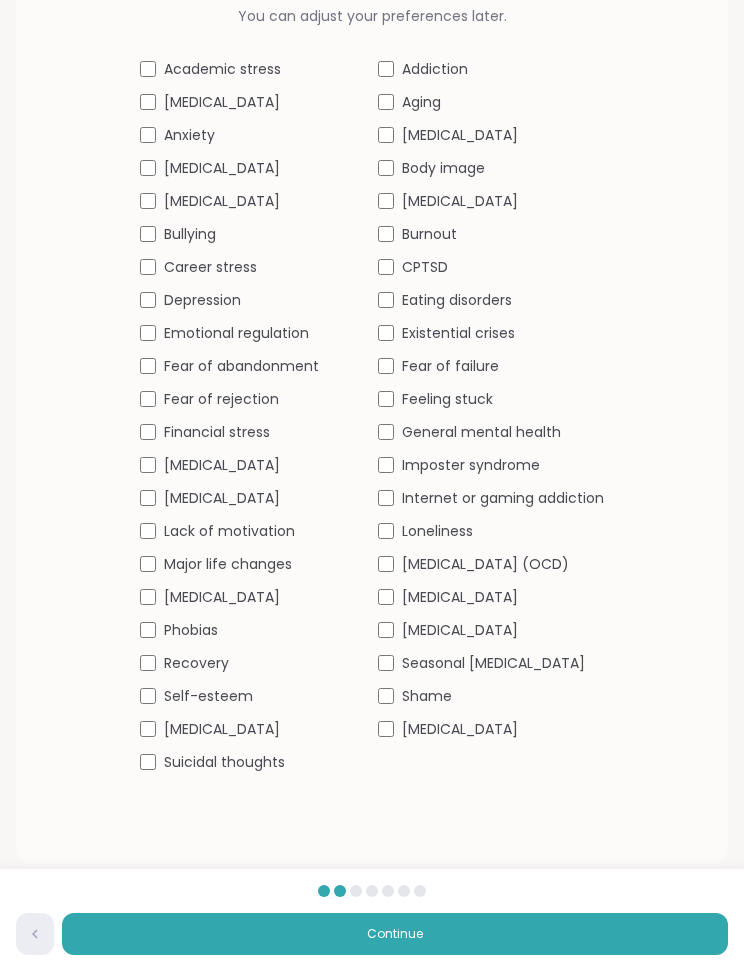 click on "[MEDICAL_DATA]" at bounding box center (253, 598) 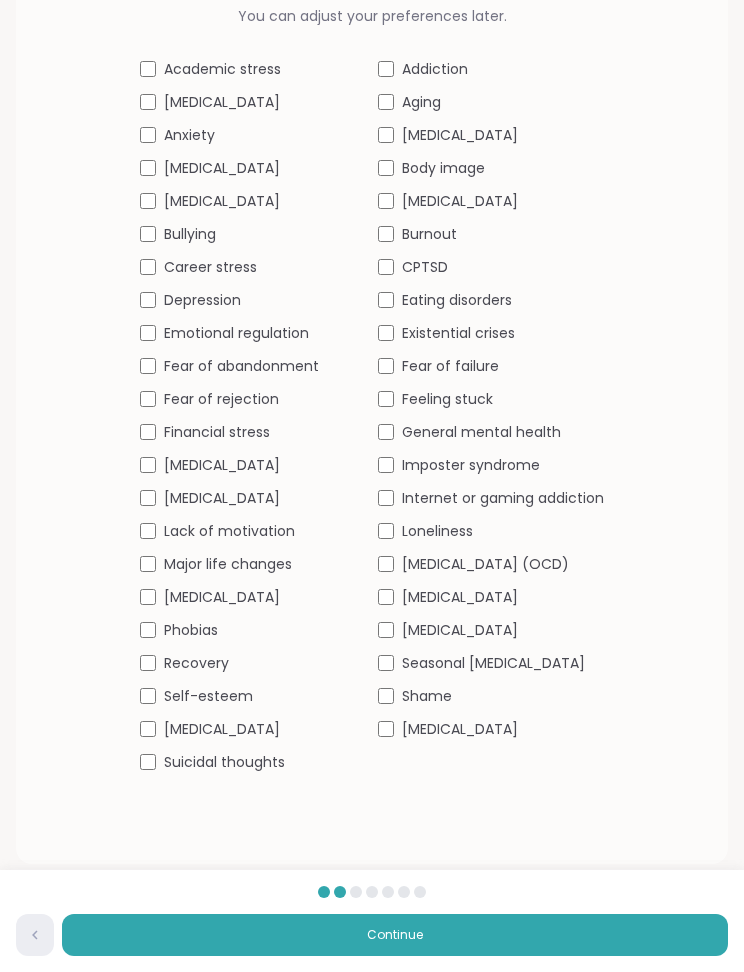 click on "Self-esteem" at bounding box center [208, 696] 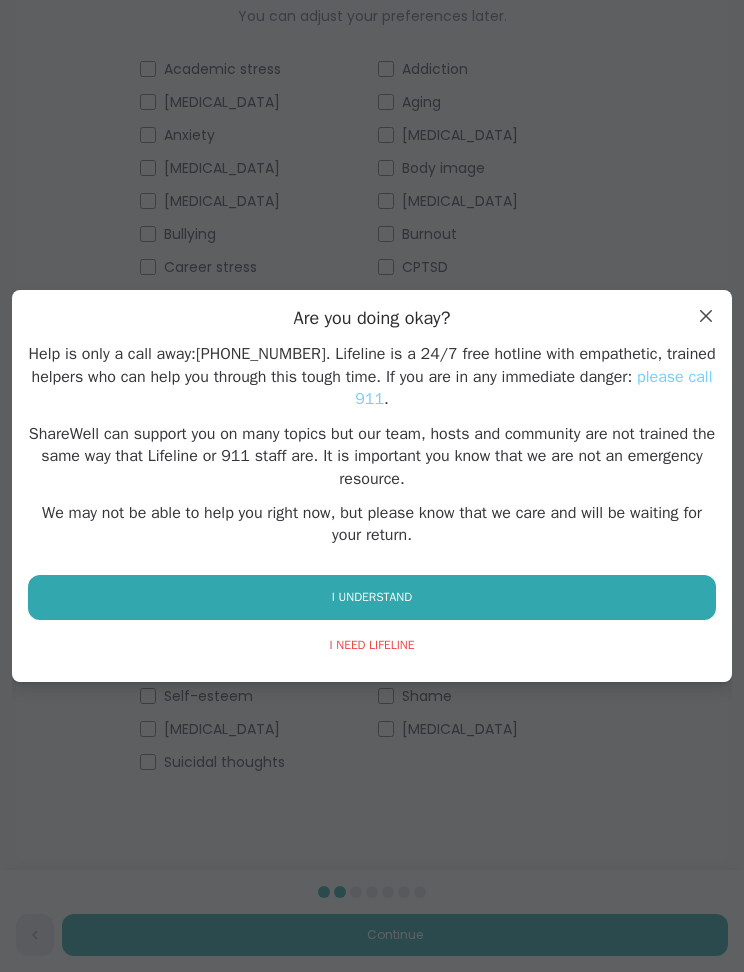 click on "I UNDERSTAND" at bounding box center (372, 597) 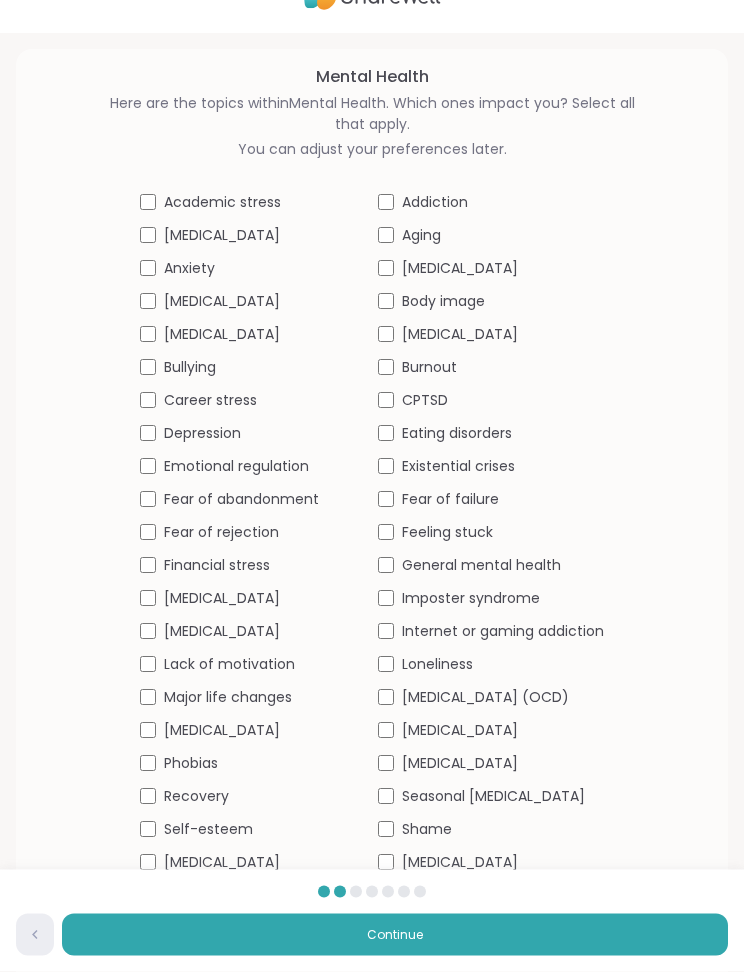 scroll, scrollTop: 0, scrollLeft: 0, axis: both 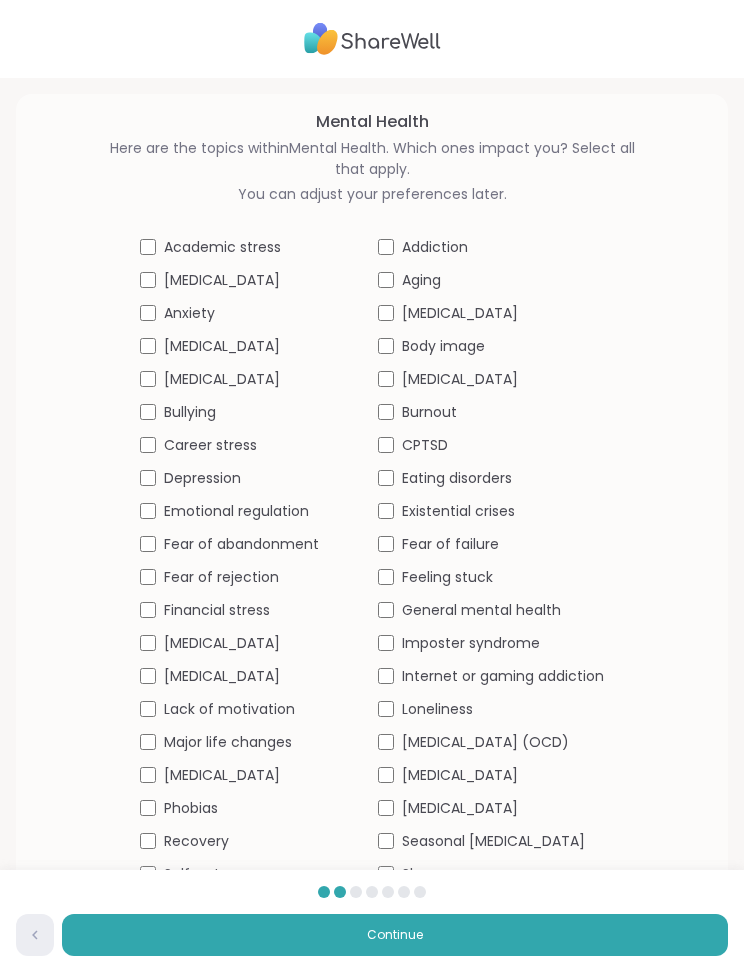 click on "Aging" at bounding box center (421, 280) 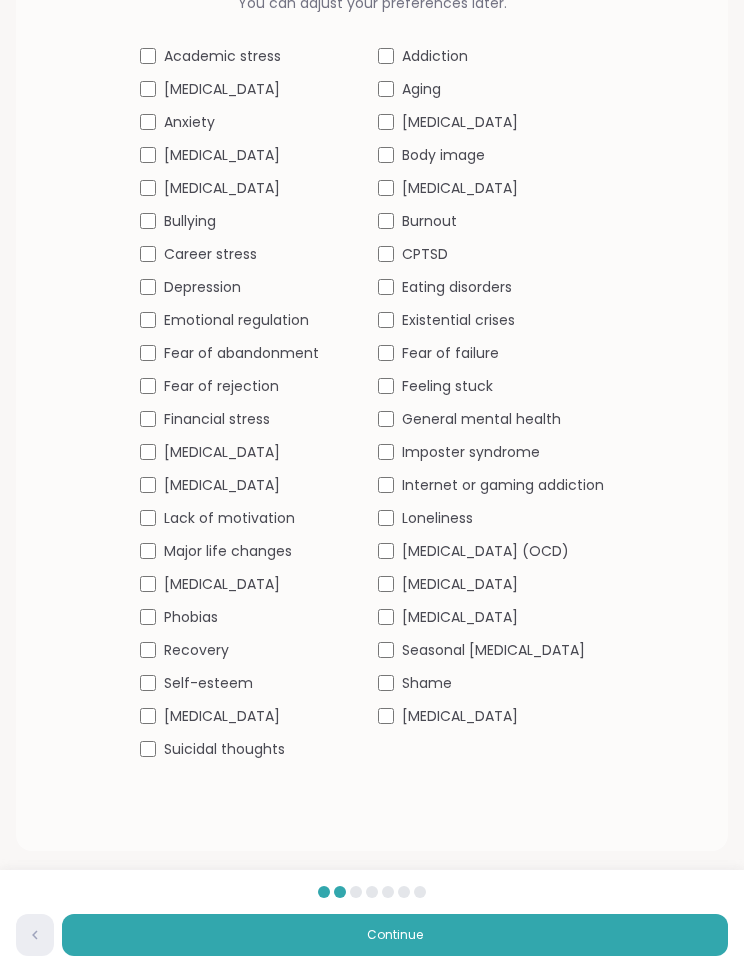scroll, scrollTop: 198, scrollLeft: 0, axis: vertical 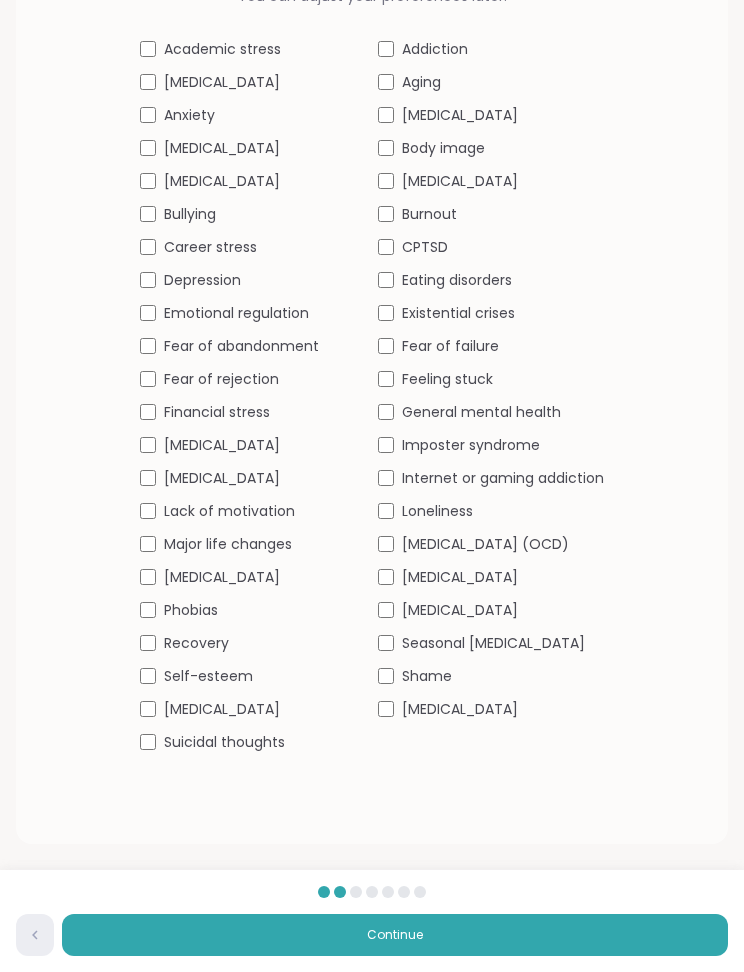 click on "Loneliness" at bounding box center [437, 511] 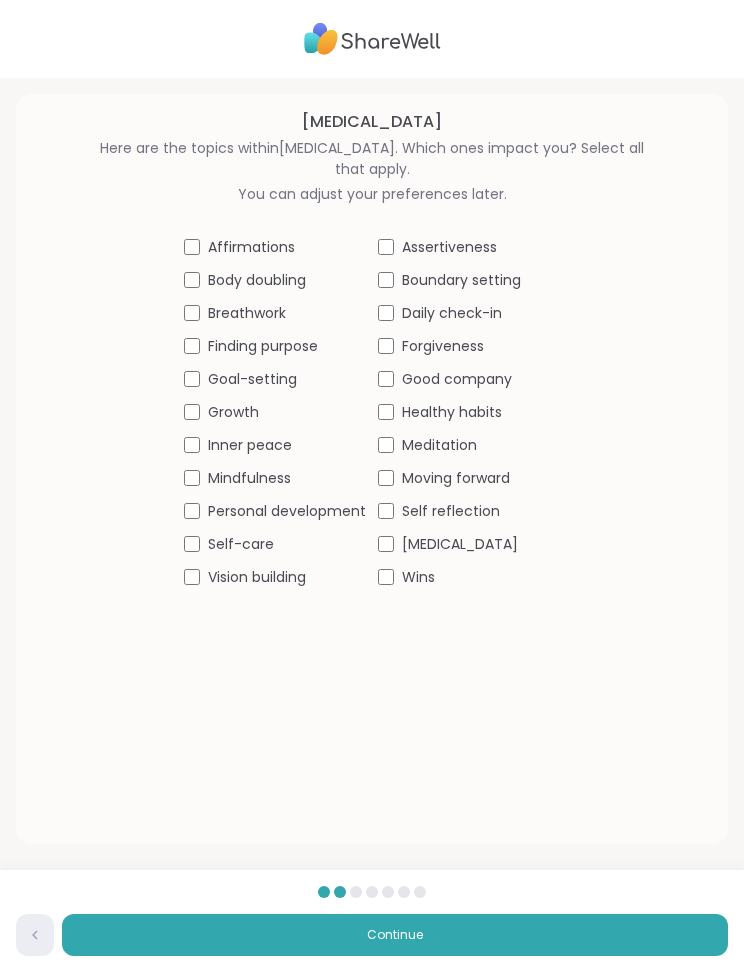 click on "Continue" at bounding box center [395, 935] 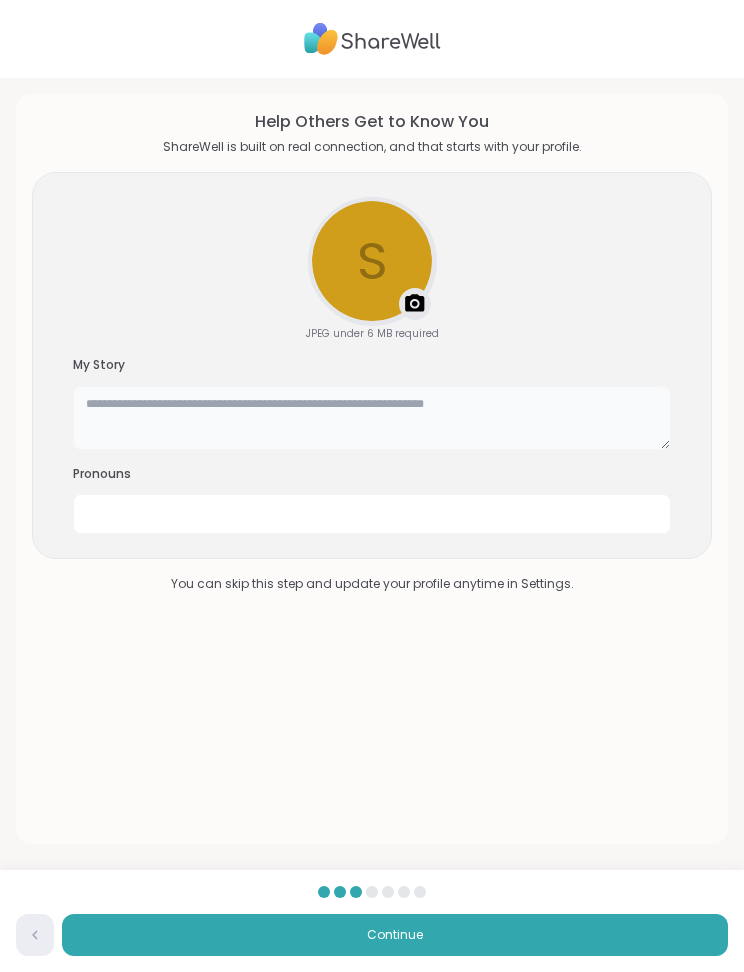 click at bounding box center [372, 418] 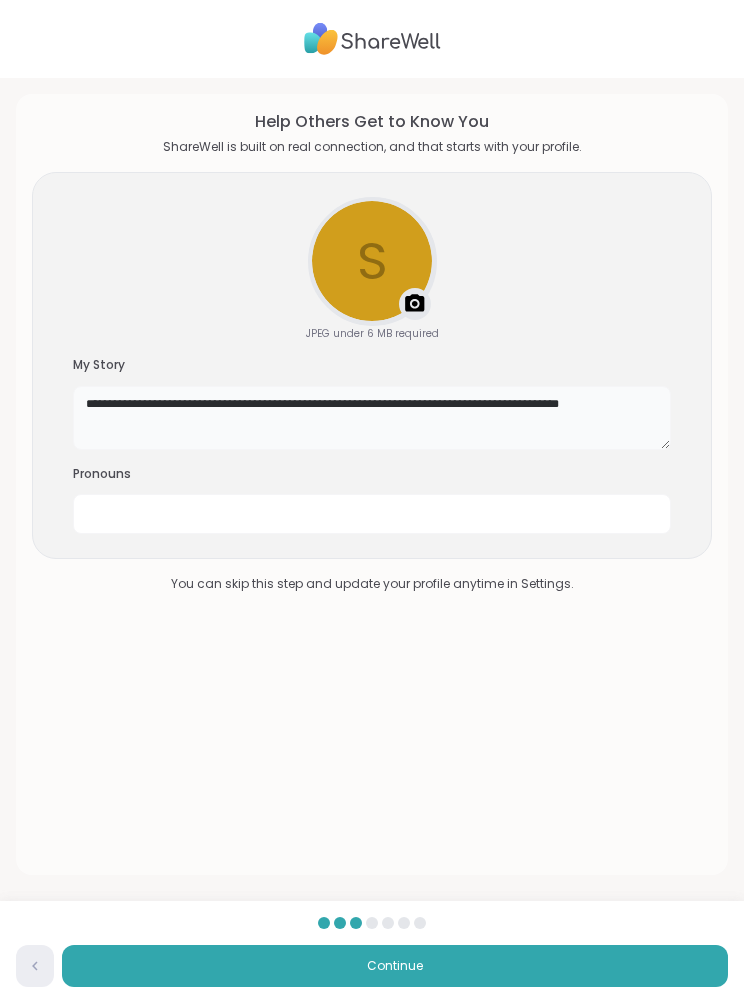 type on "**********" 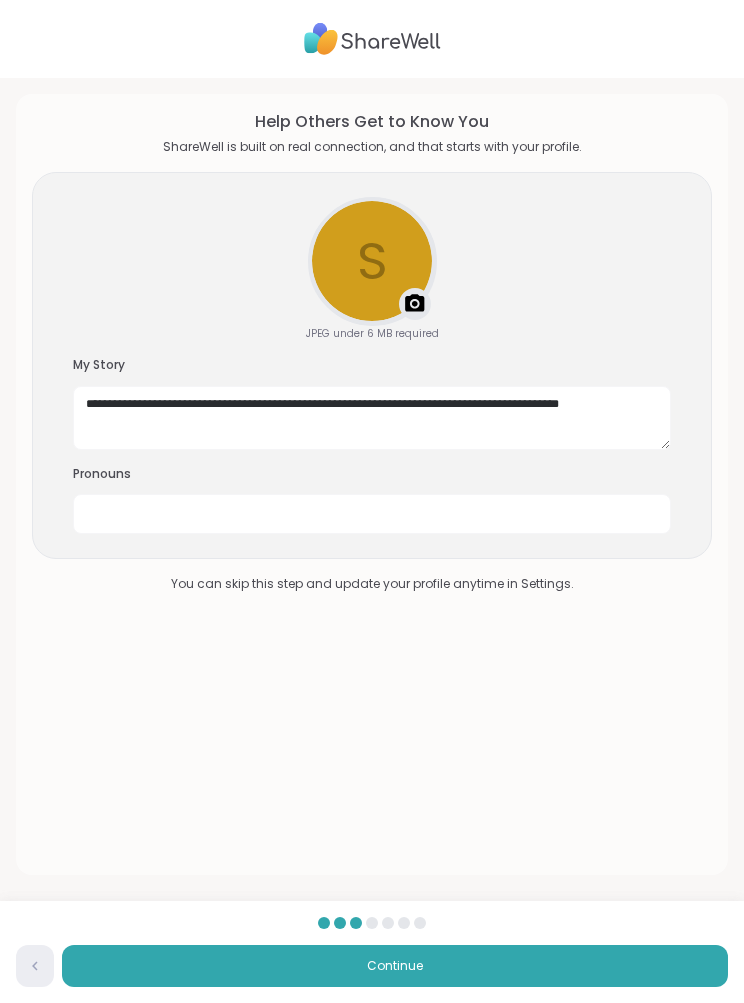 click on "**********" at bounding box center (372, 484) 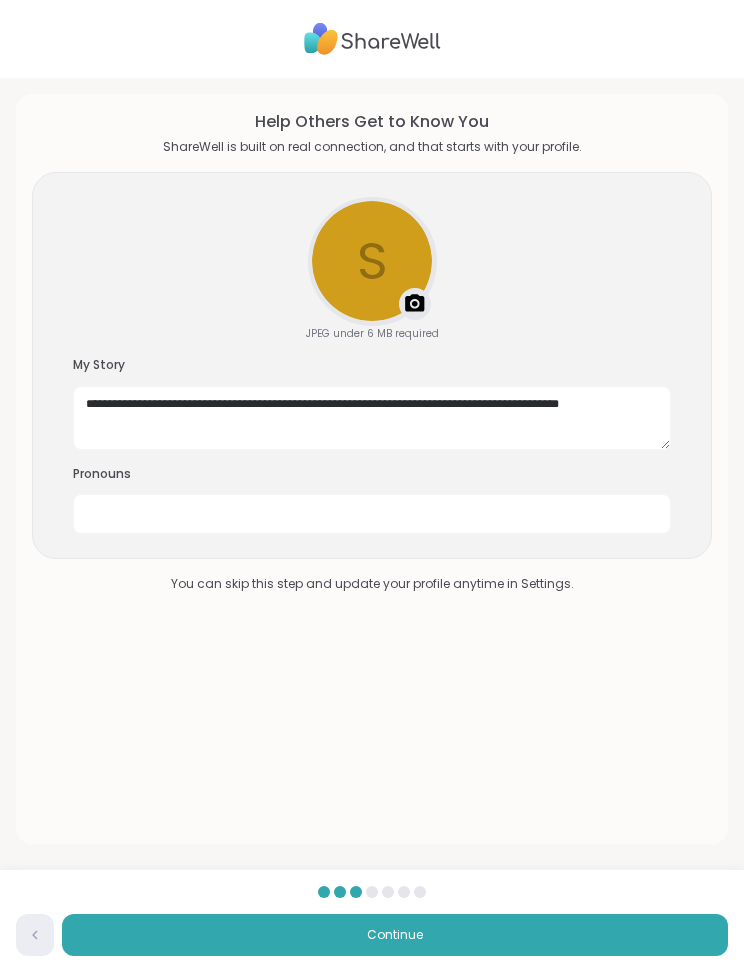 click on "**********" at bounding box center [372, 469] 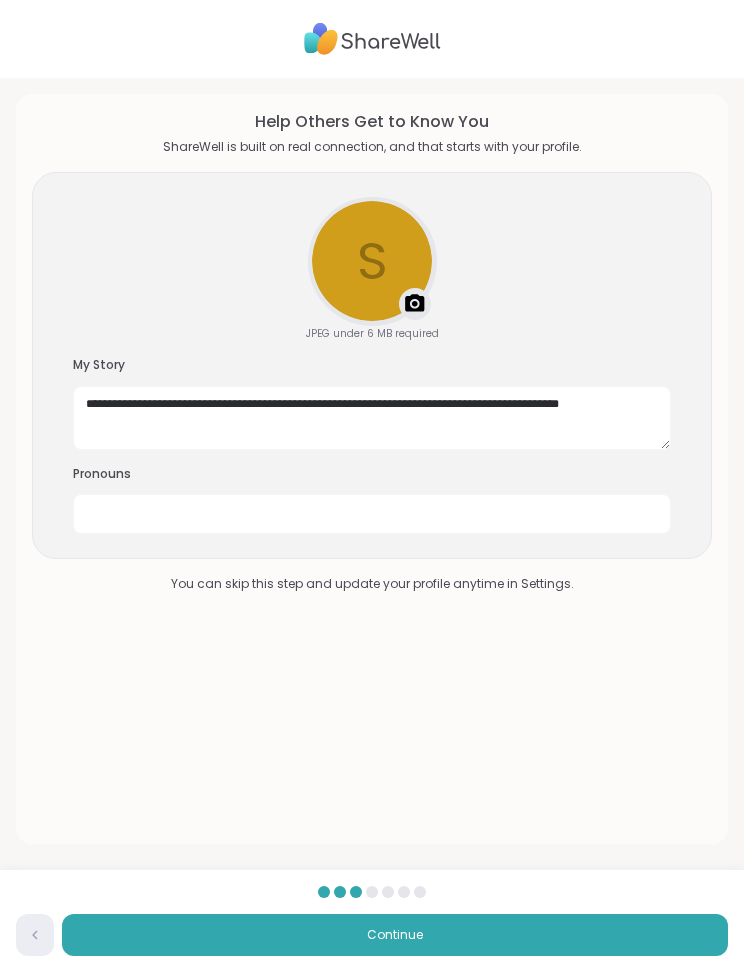 click on "**********" at bounding box center [372, 469] 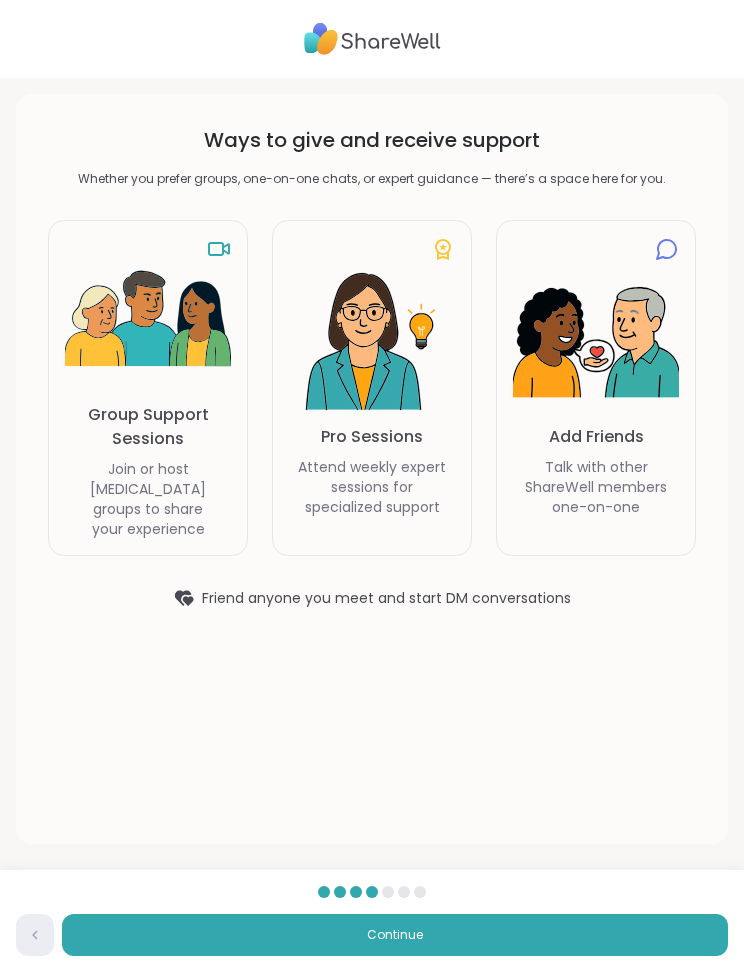click on "Pro Sessions" at bounding box center (372, 437) 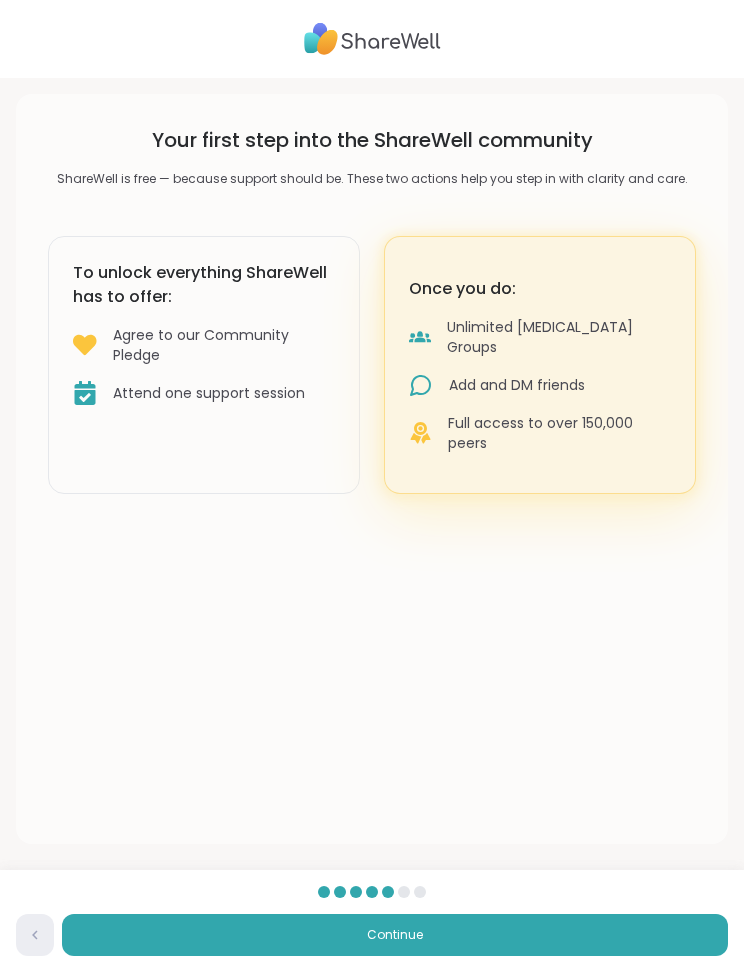 click on "Attend one support session" at bounding box center [209, 393] 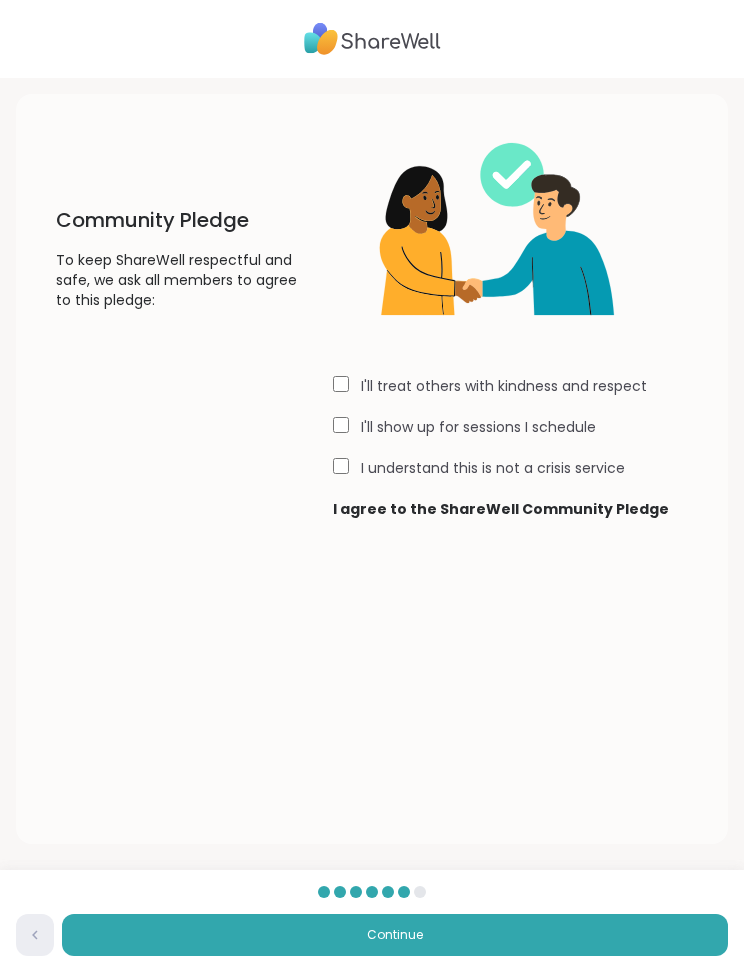 click on "Continue" at bounding box center (395, 935) 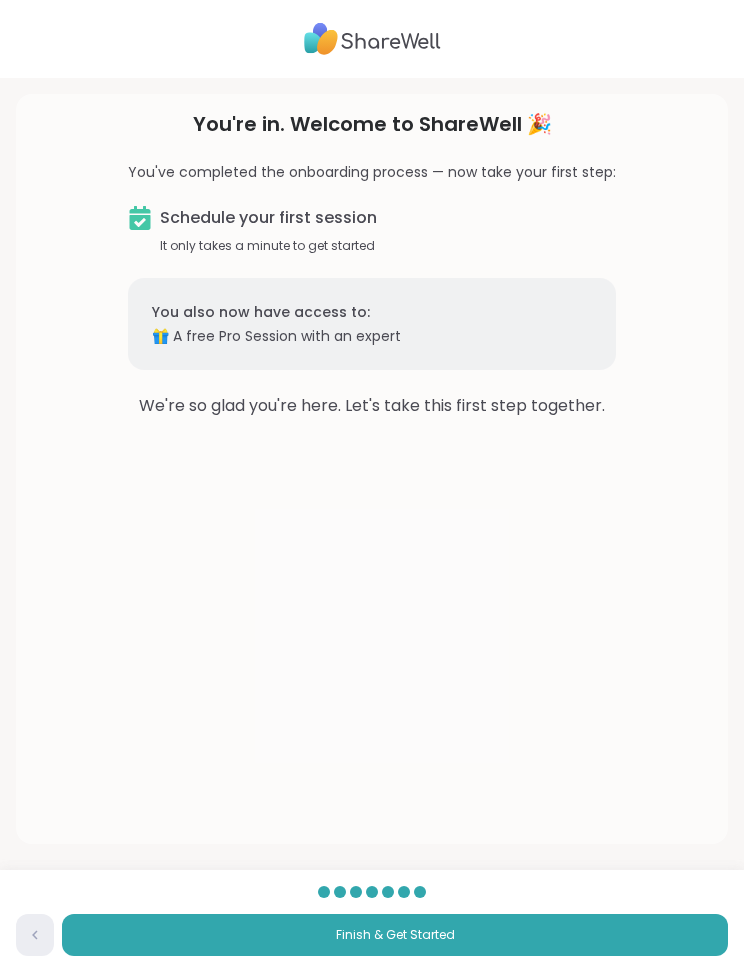 click on "Finish & Get Started" at bounding box center [395, 935] 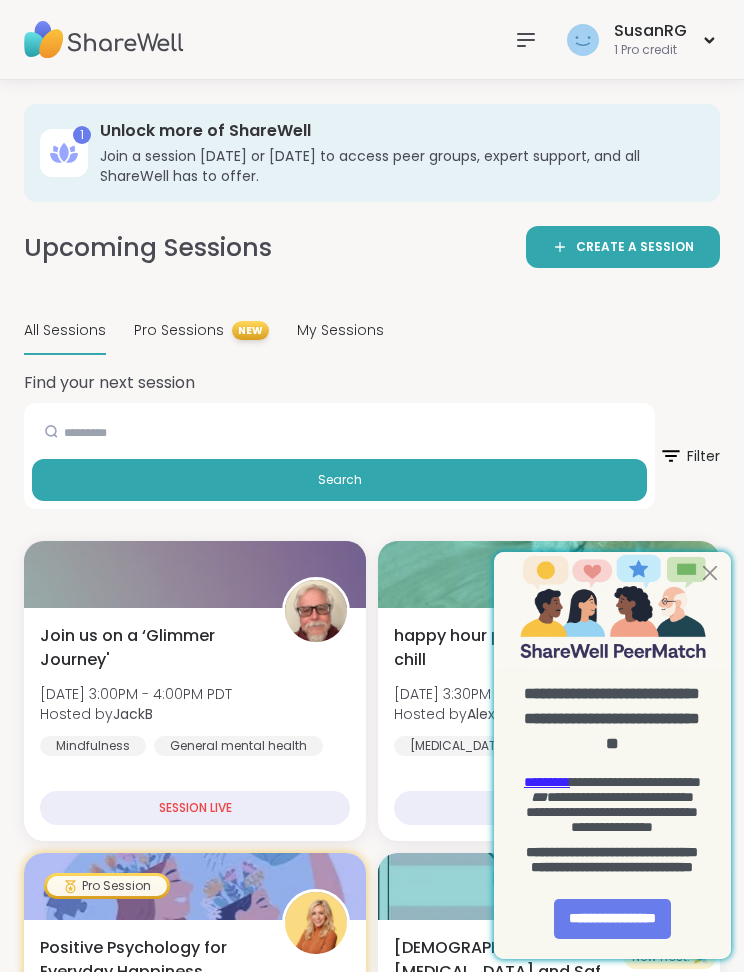 scroll, scrollTop: 0, scrollLeft: 0, axis: both 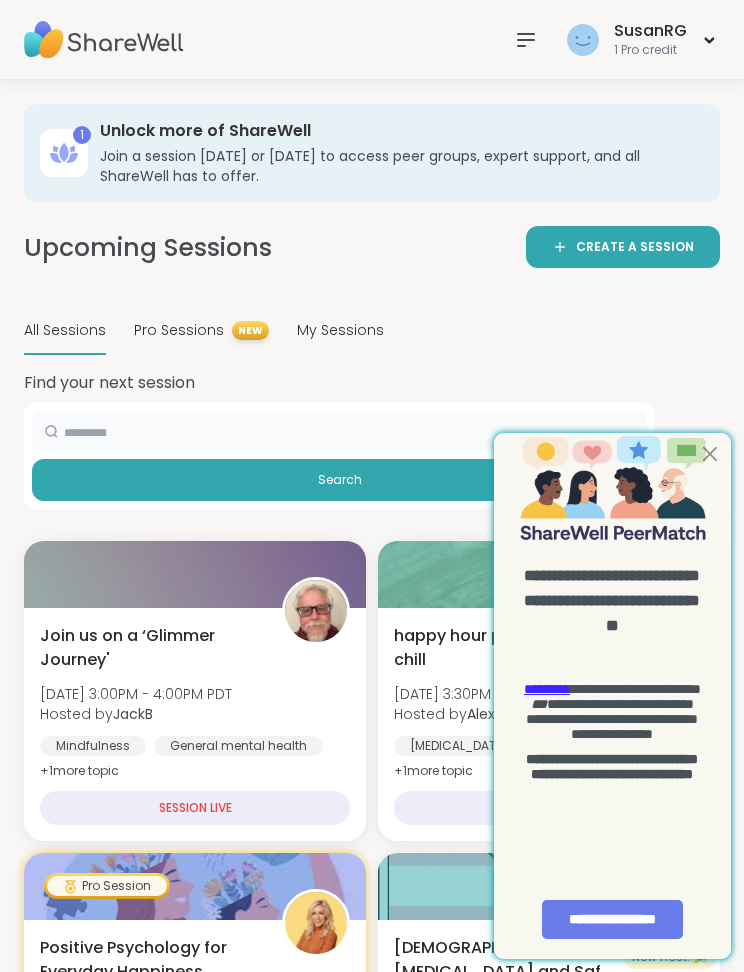 click at bounding box center (339, 431) 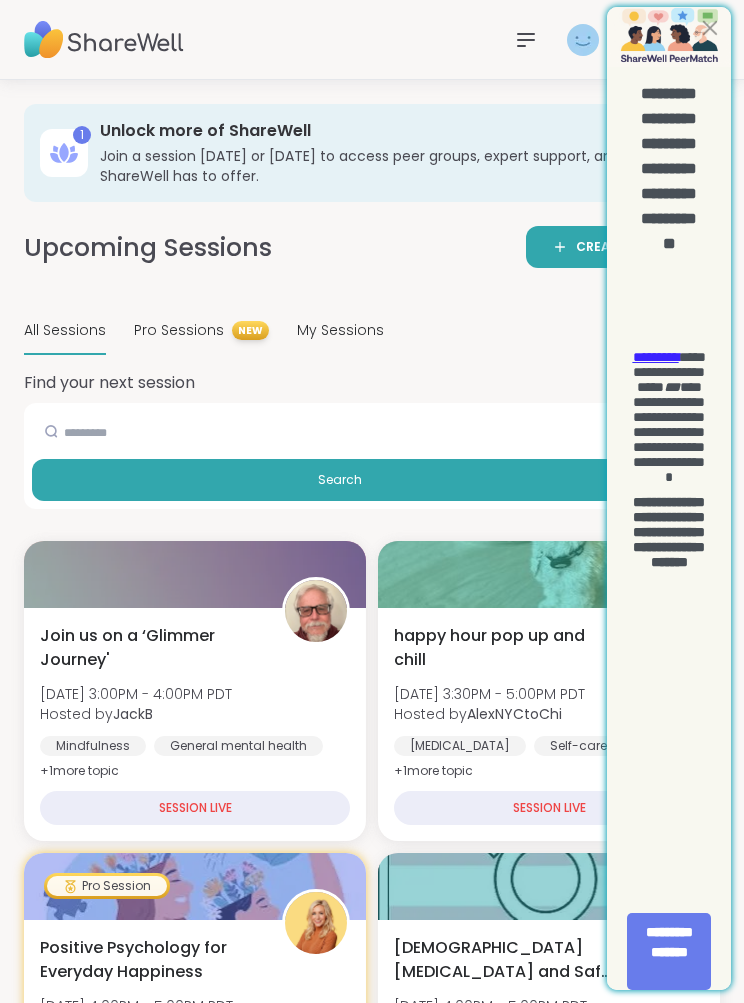 click on "Search" at bounding box center [339, 480] 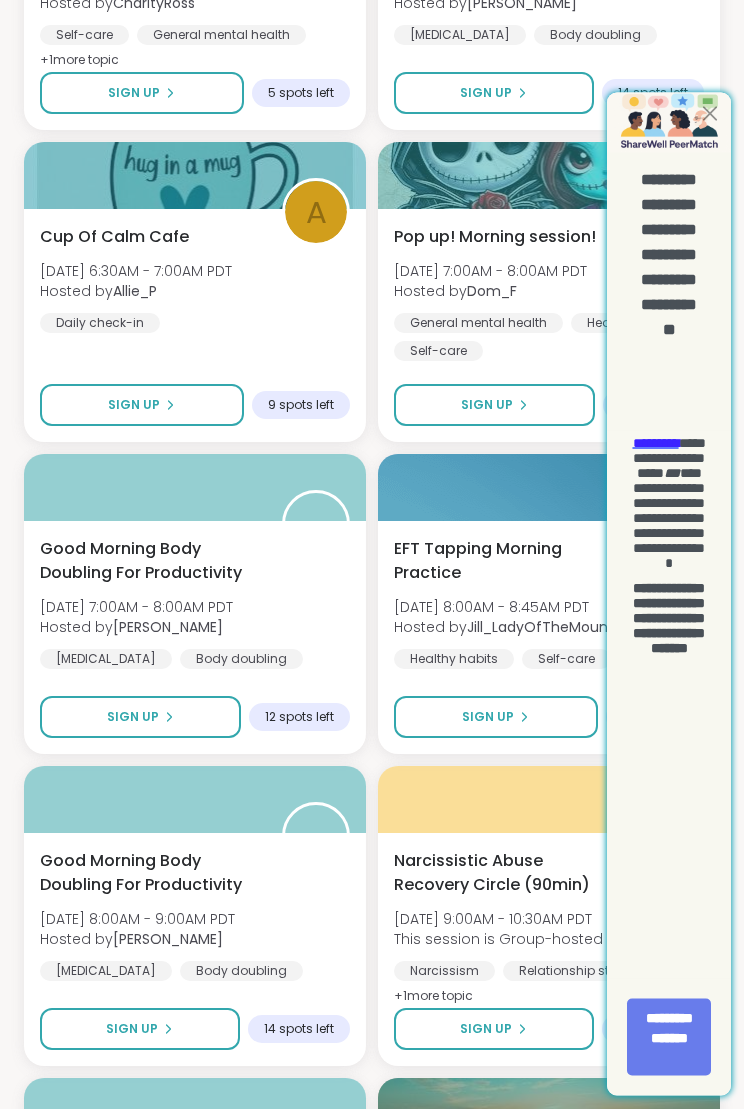 scroll, scrollTop: 3559, scrollLeft: 0, axis: vertical 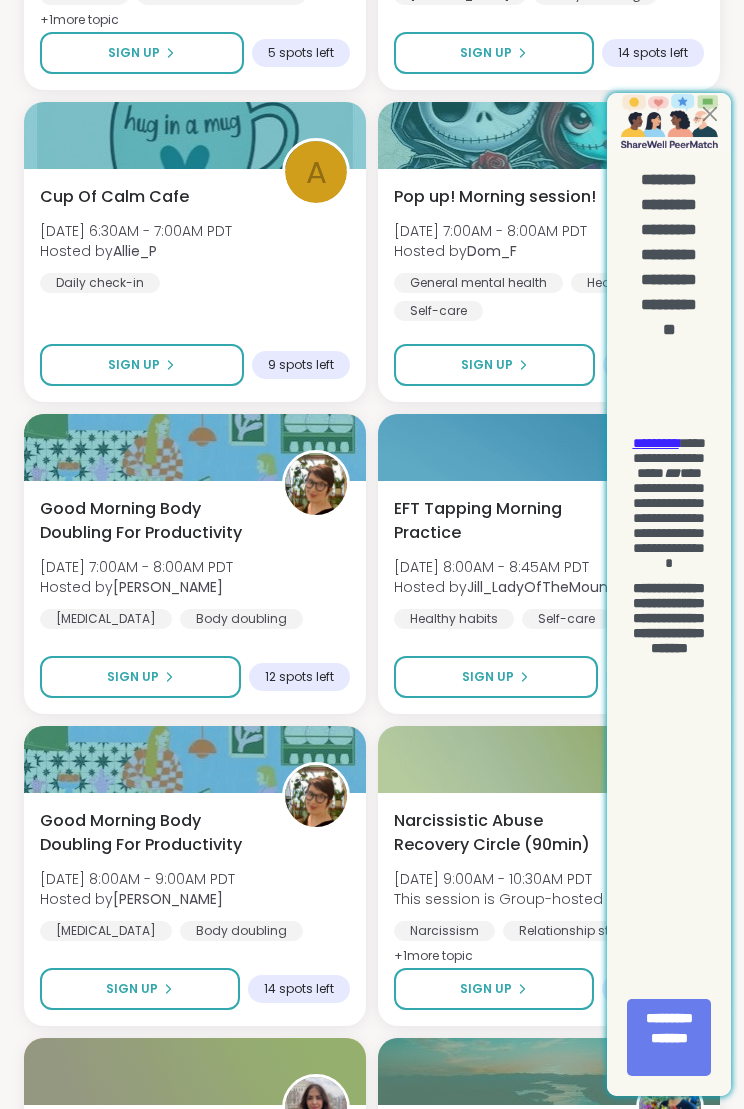 click on "**********" at bounding box center (669, 705) 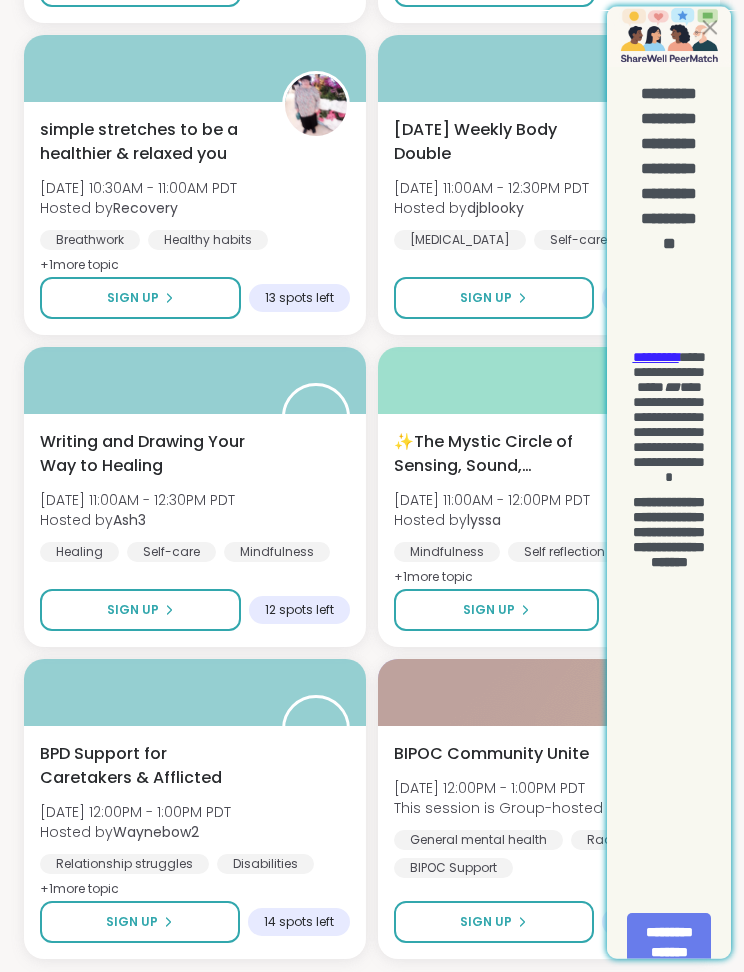 scroll, scrollTop: 5267, scrollLeft: 0, axis: vertical 